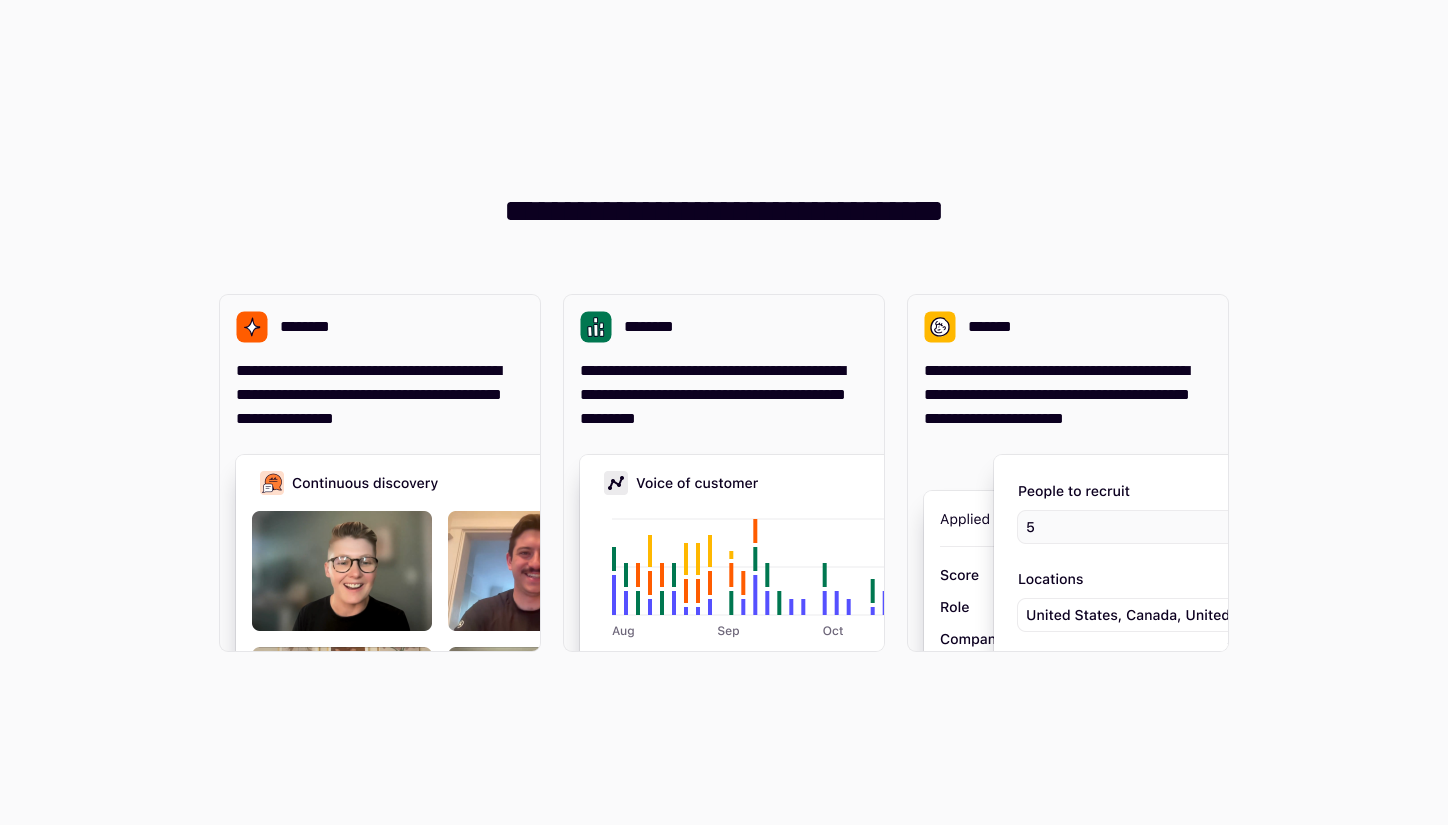 scroll, scrollTop: 0, scrollLeft: 0, axis: both 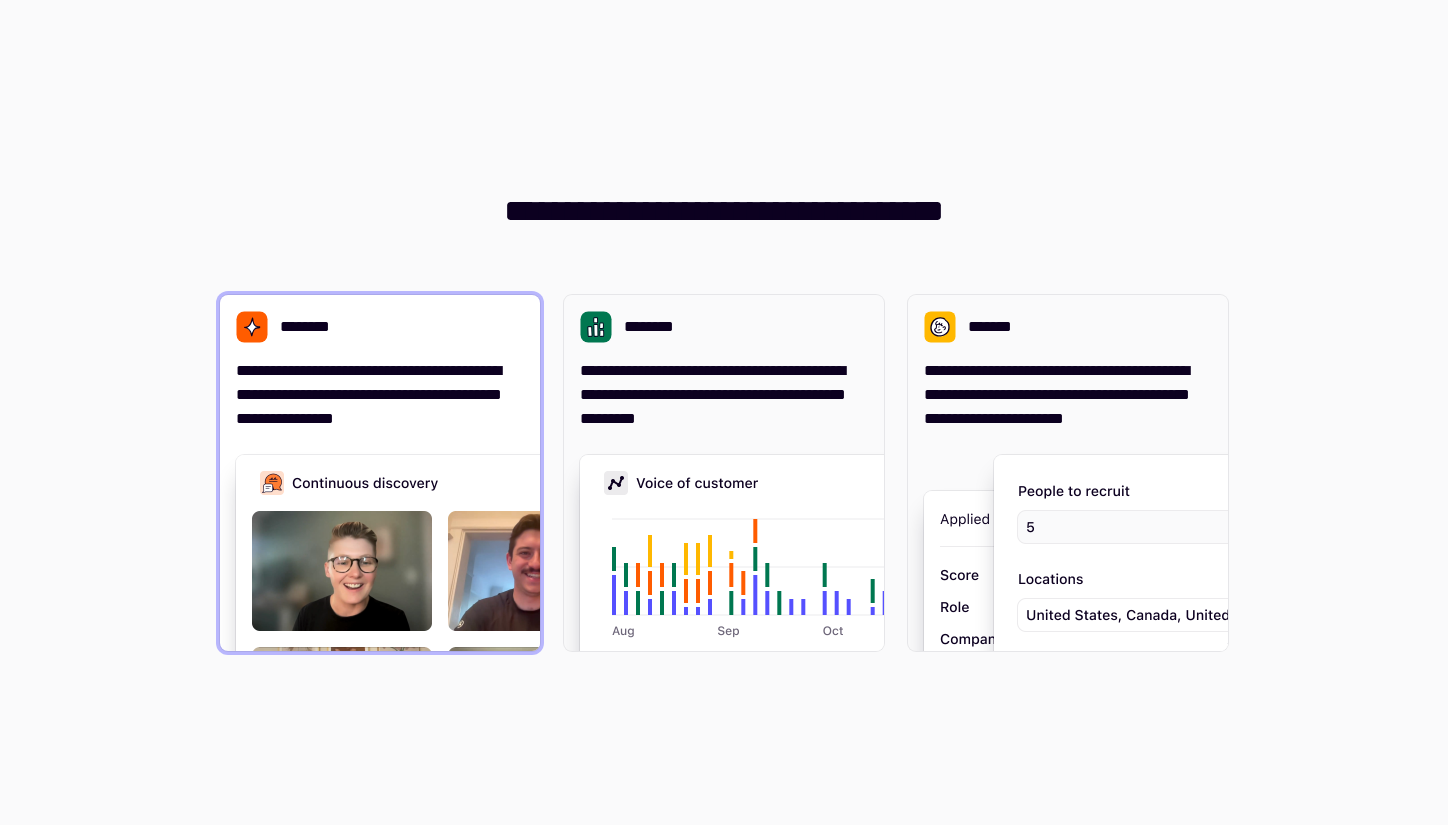click on "**********" at bounding box center [380, 473] 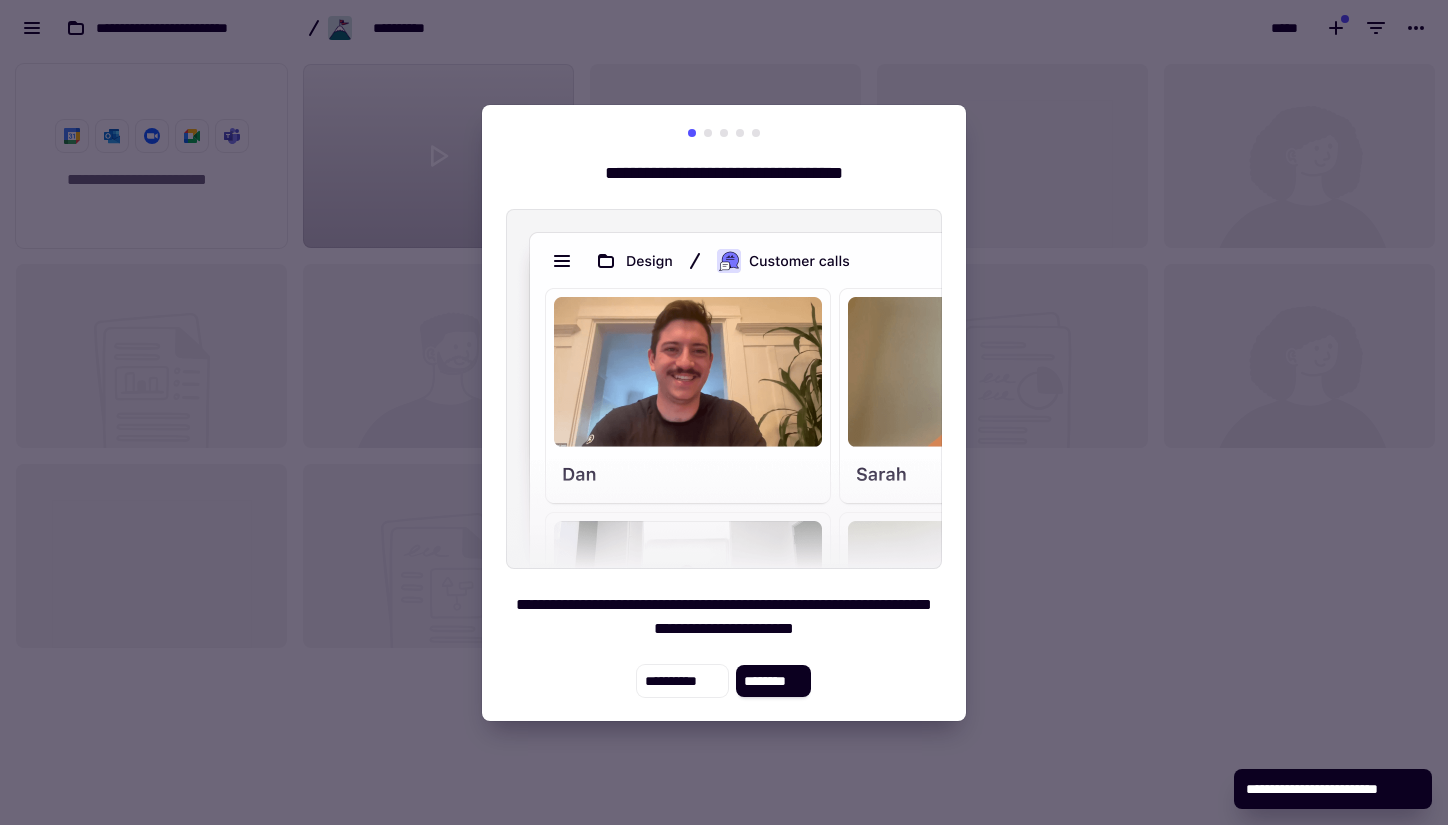 scroll, scrollTop: 16, scrollLeft: 16, axis: both 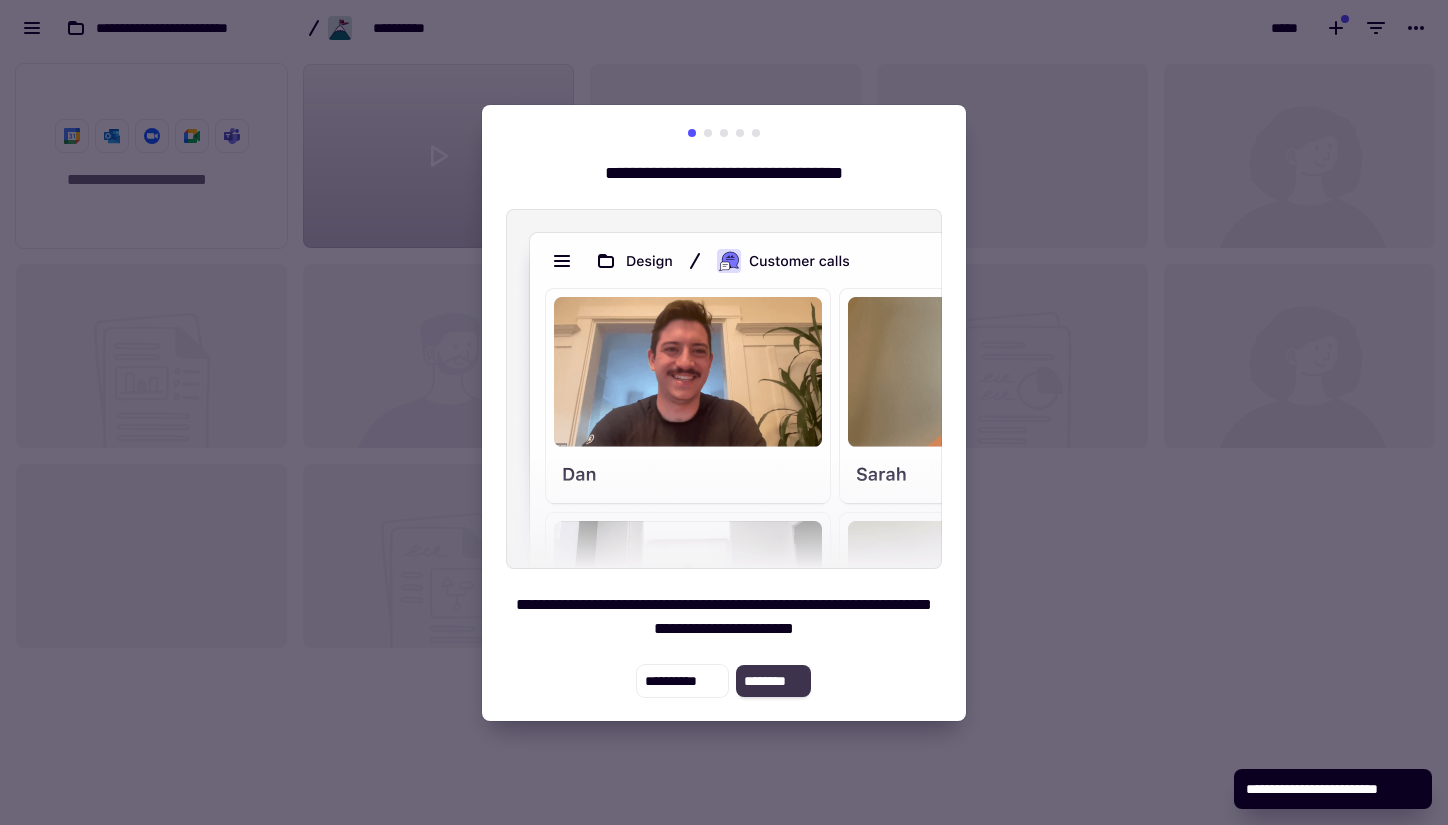 click on "********" 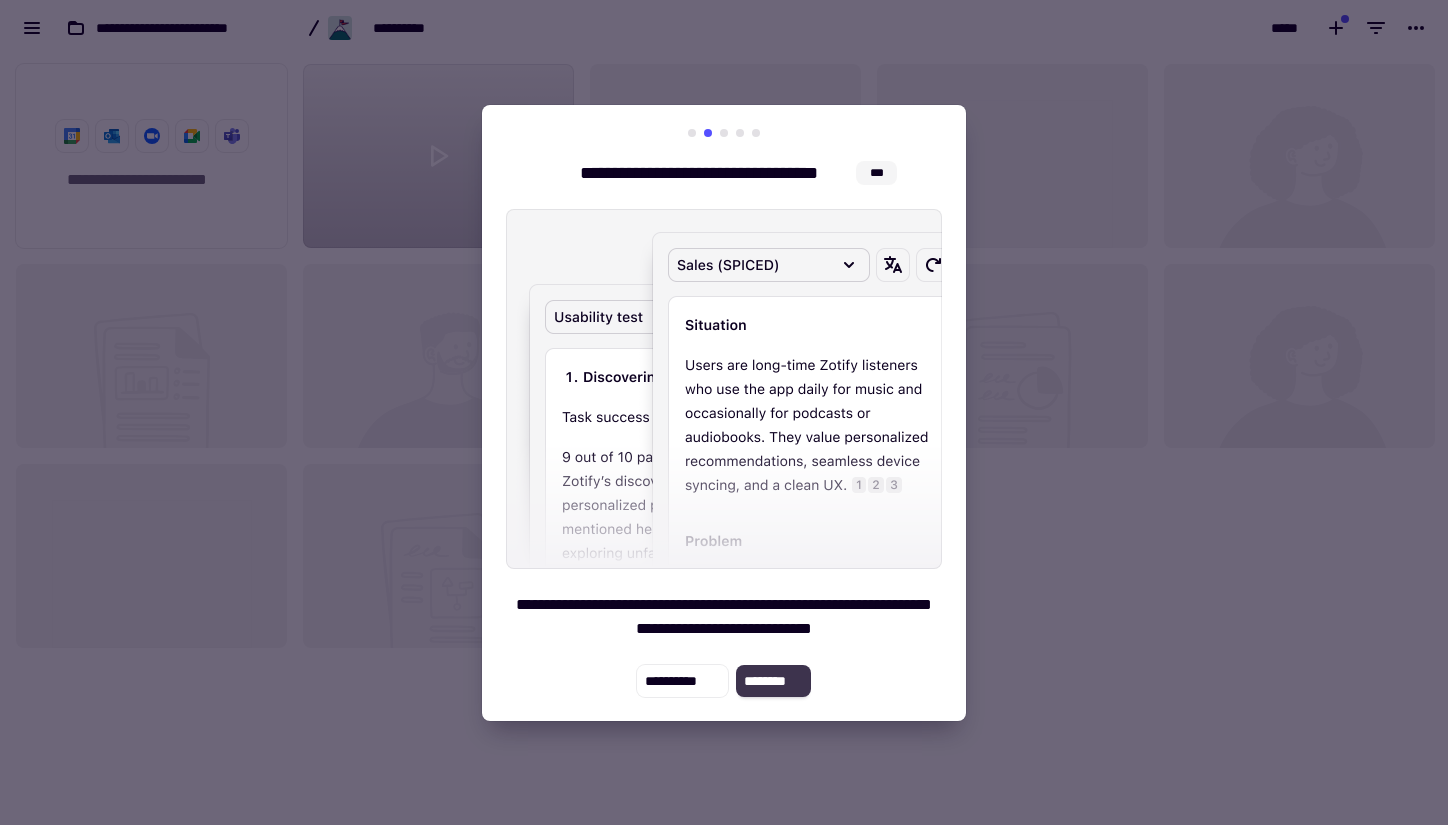 click on "********" 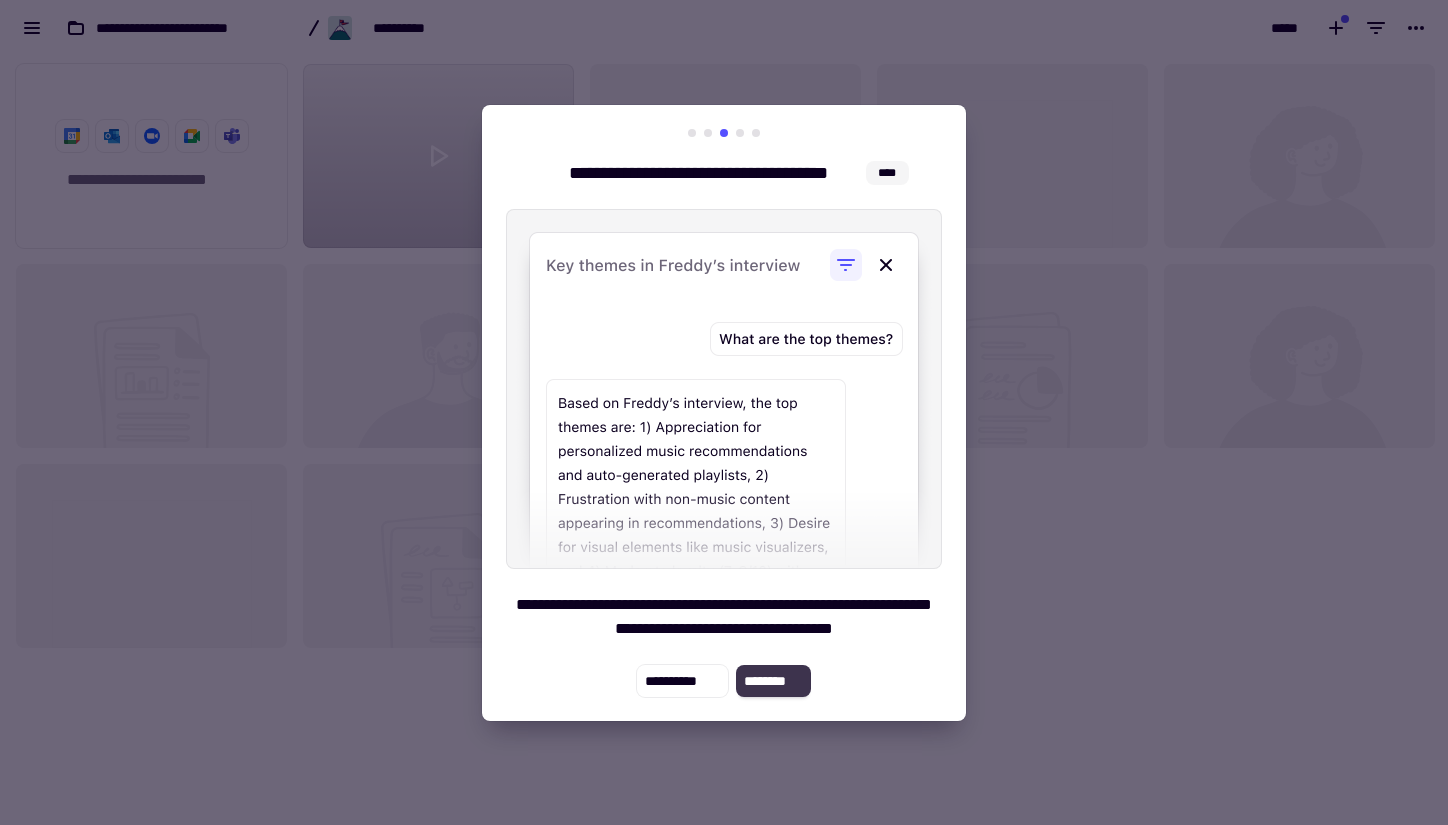 click on "********" 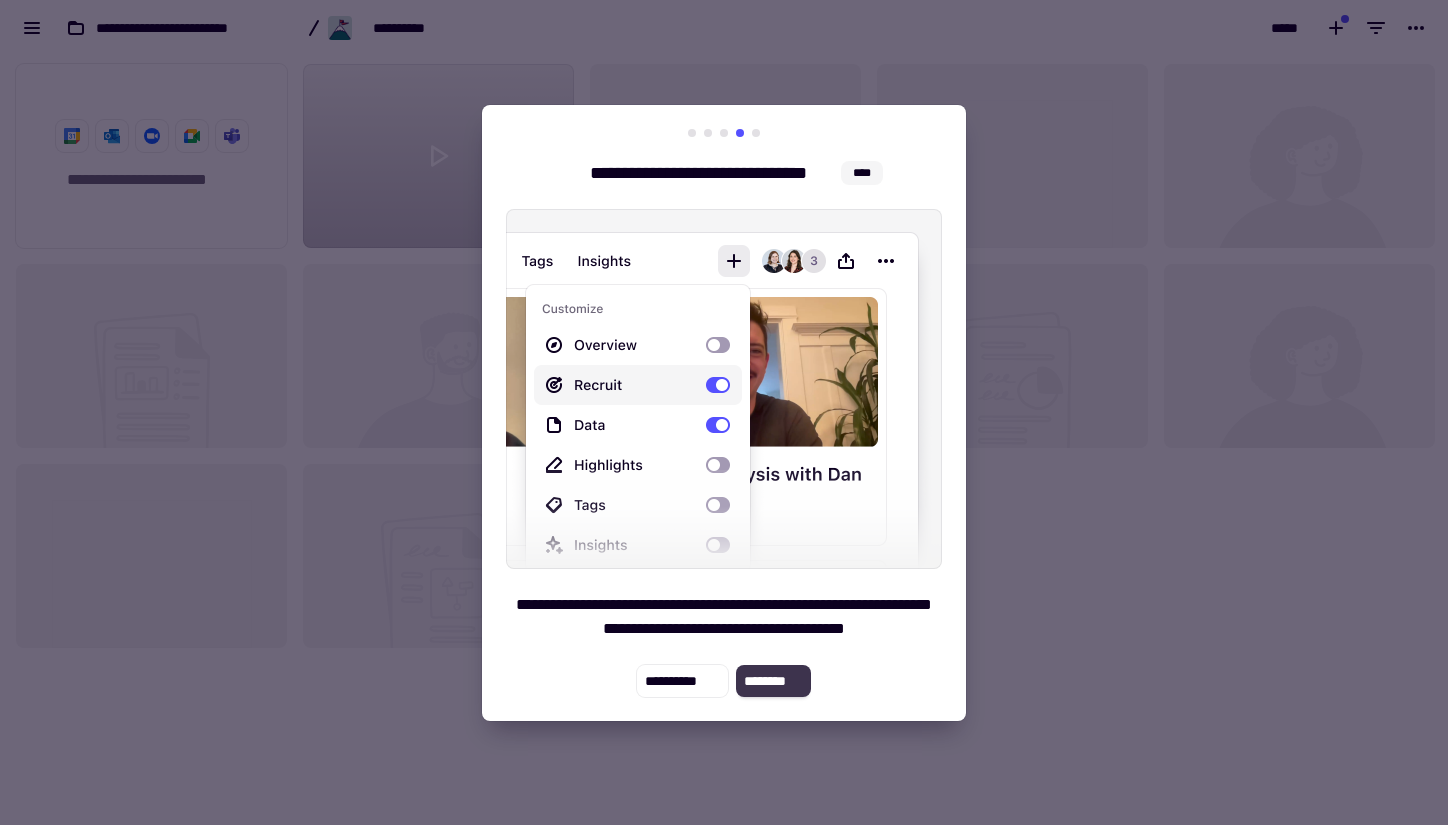 click on "********" 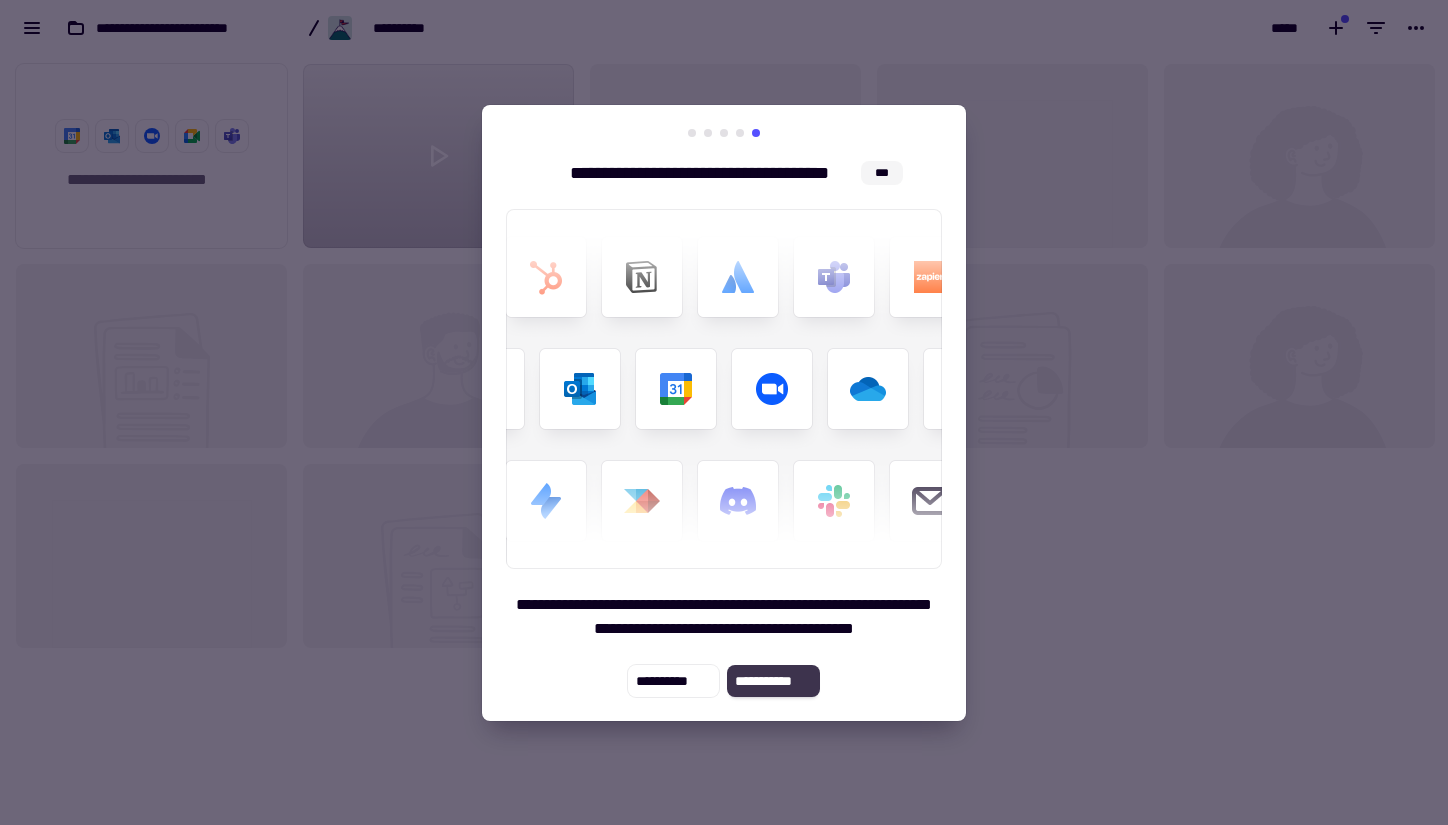 click on "**********" 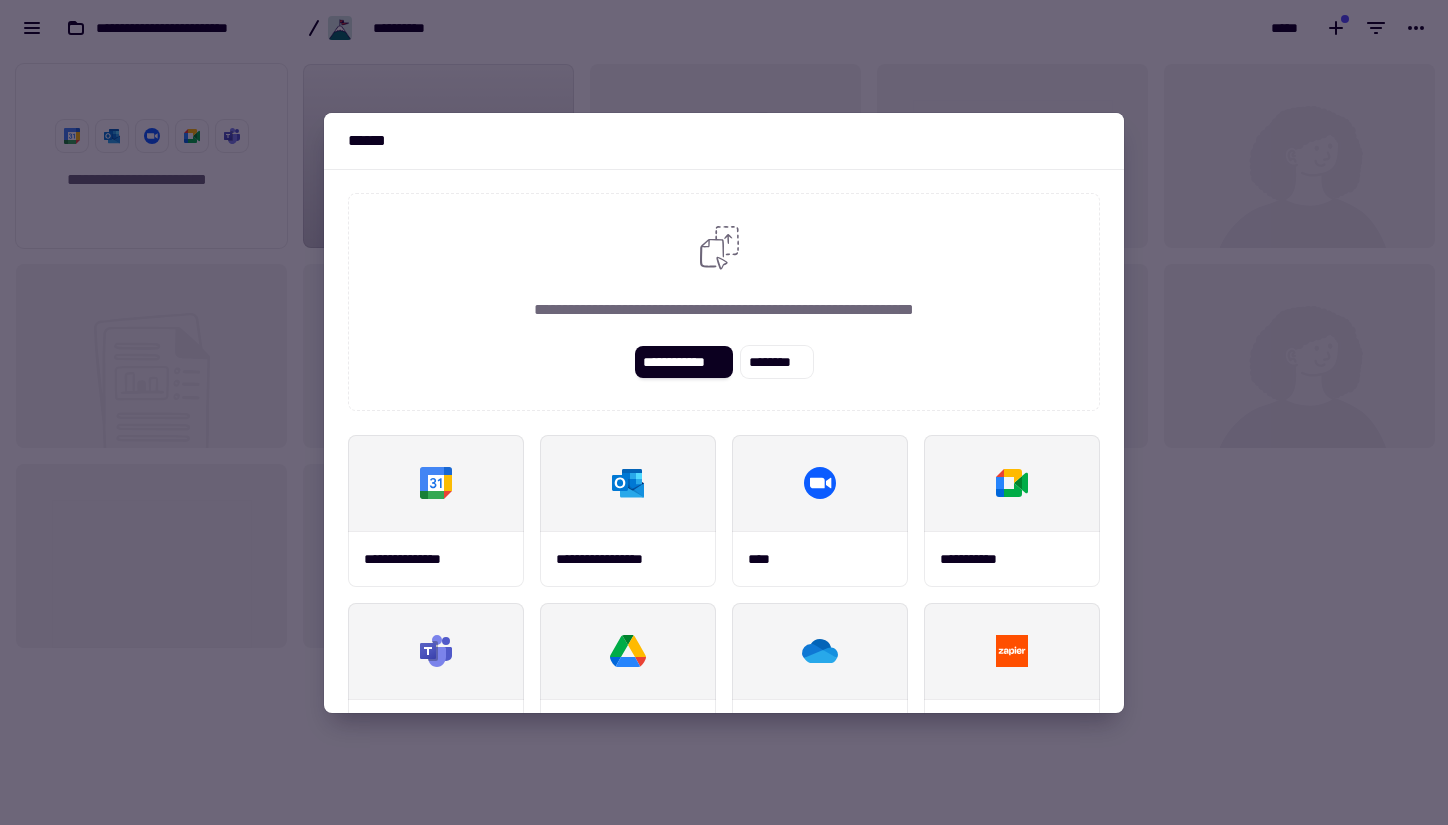 scroll, scrollTop: 234, scrollLeft: 0, axis: vertical 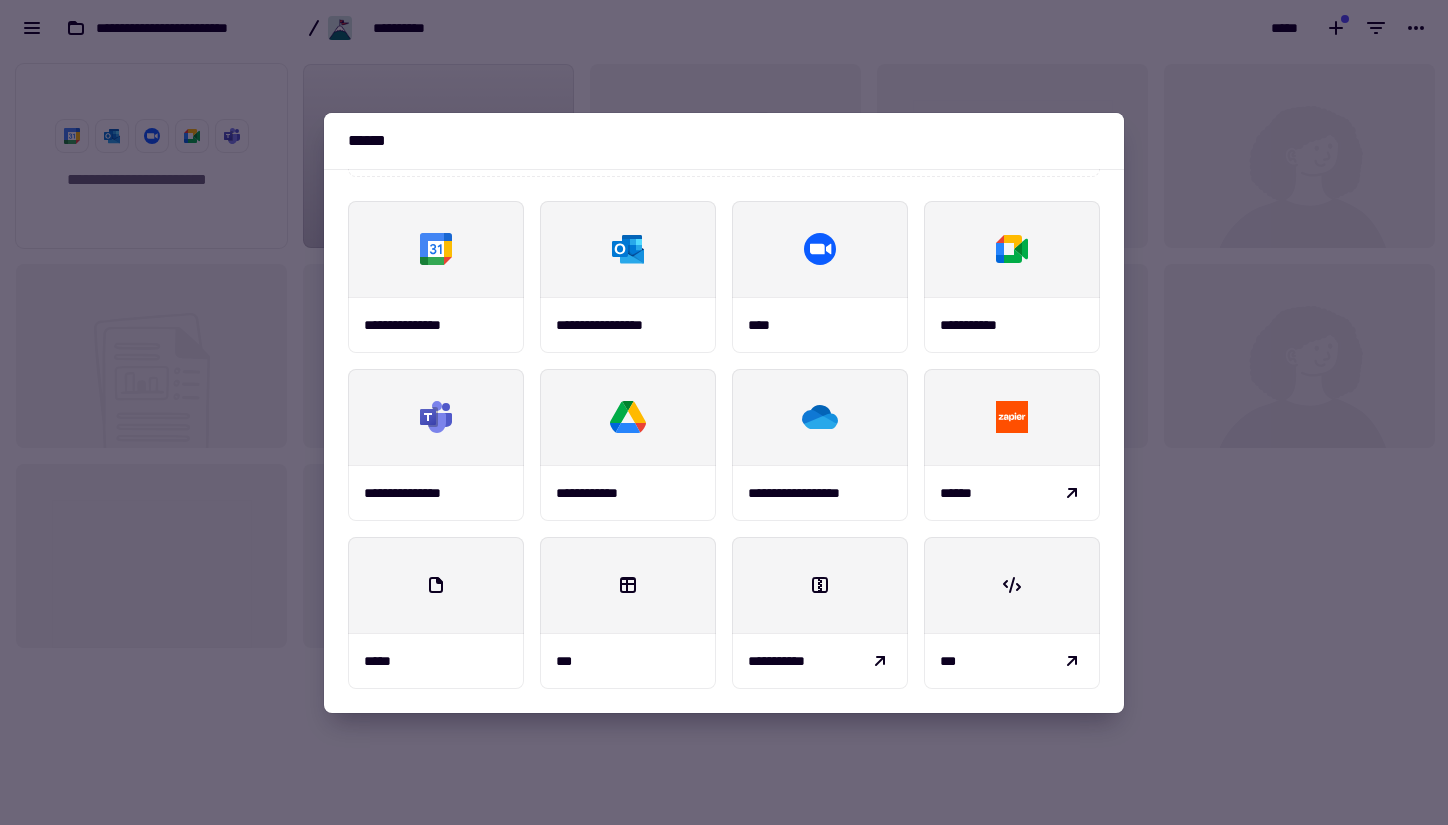 click at bounding box center (724, 412) 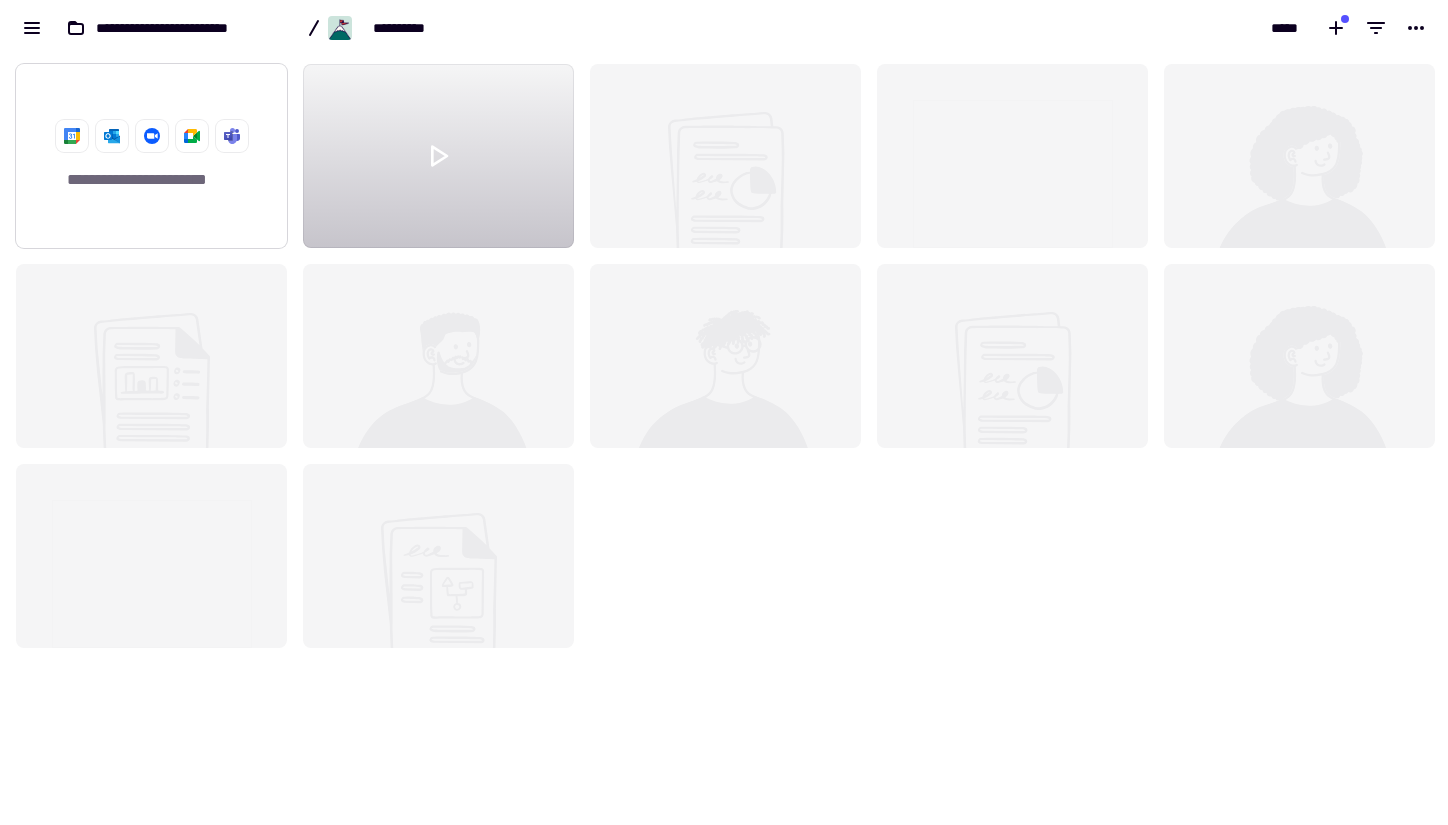 click on "**********" 